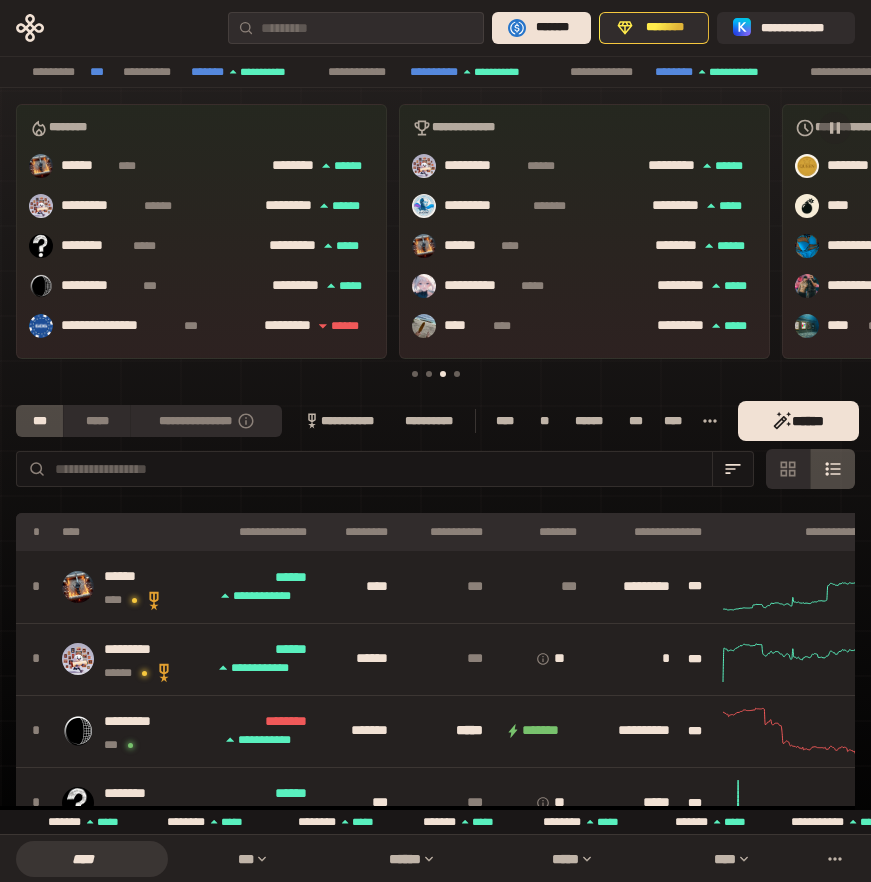 scroll, scrollTop: 0, scrollLeft: 0, axis: both 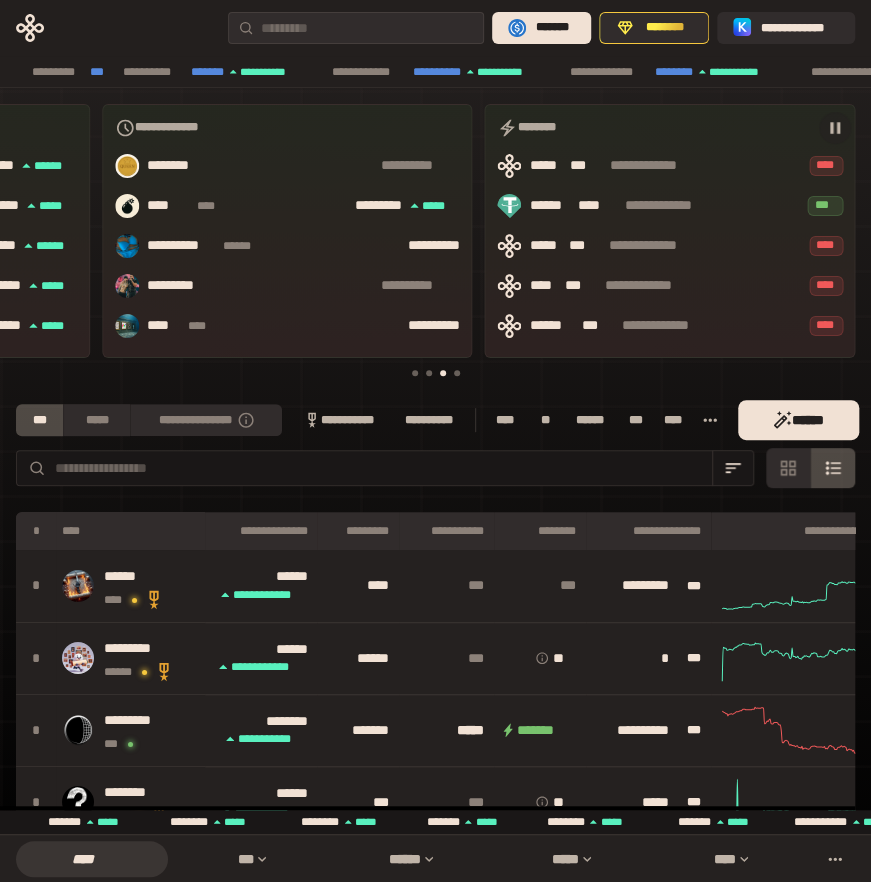 drag, startPoint x: 0, startPoint y: 0, endPoint x: 106, endPoint y: 21, distance: 108.060165 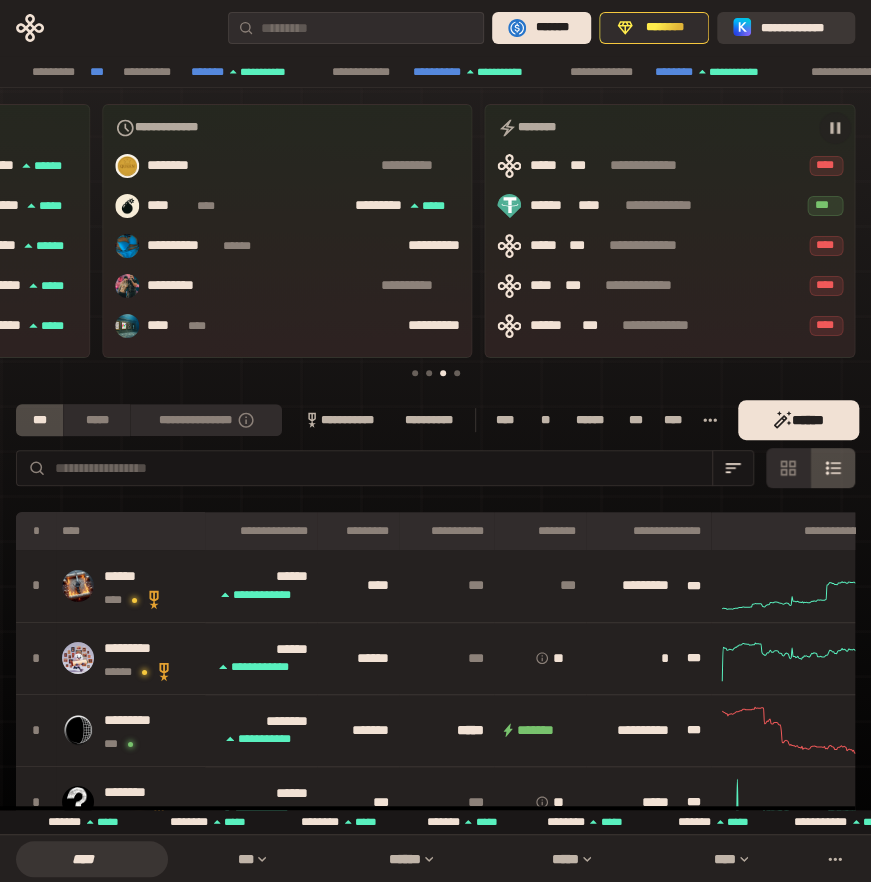 click on "**********" at bounding box center (800, 28) 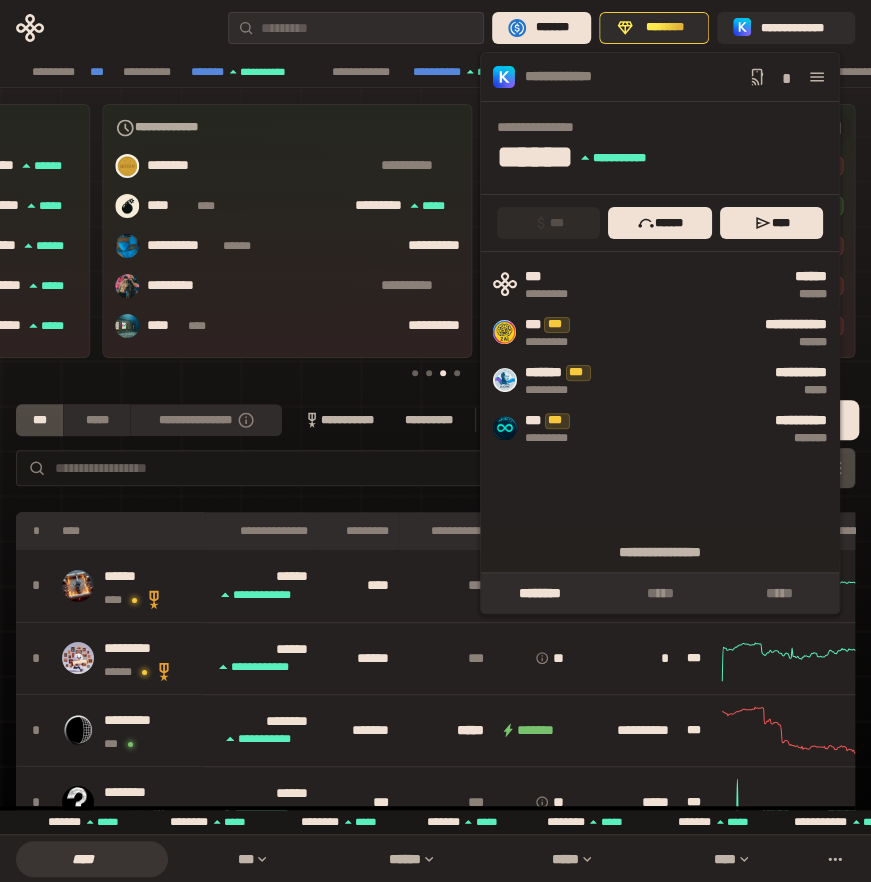 click 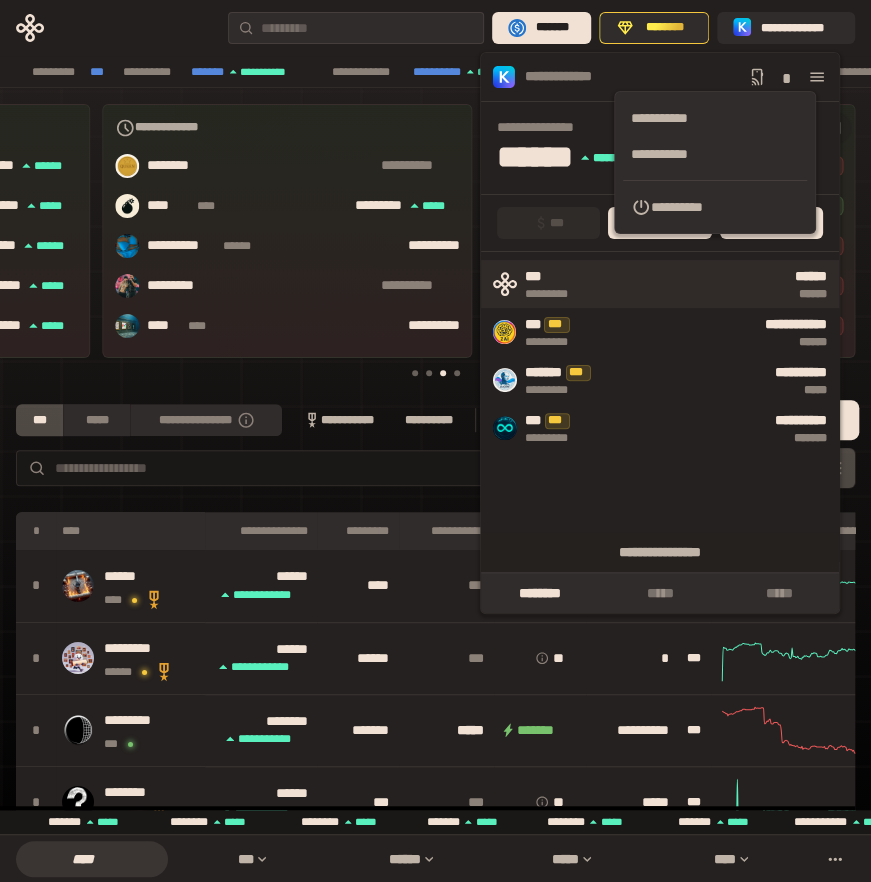 click on "*** ********* ****** ******" at bounding box center [660, 284] 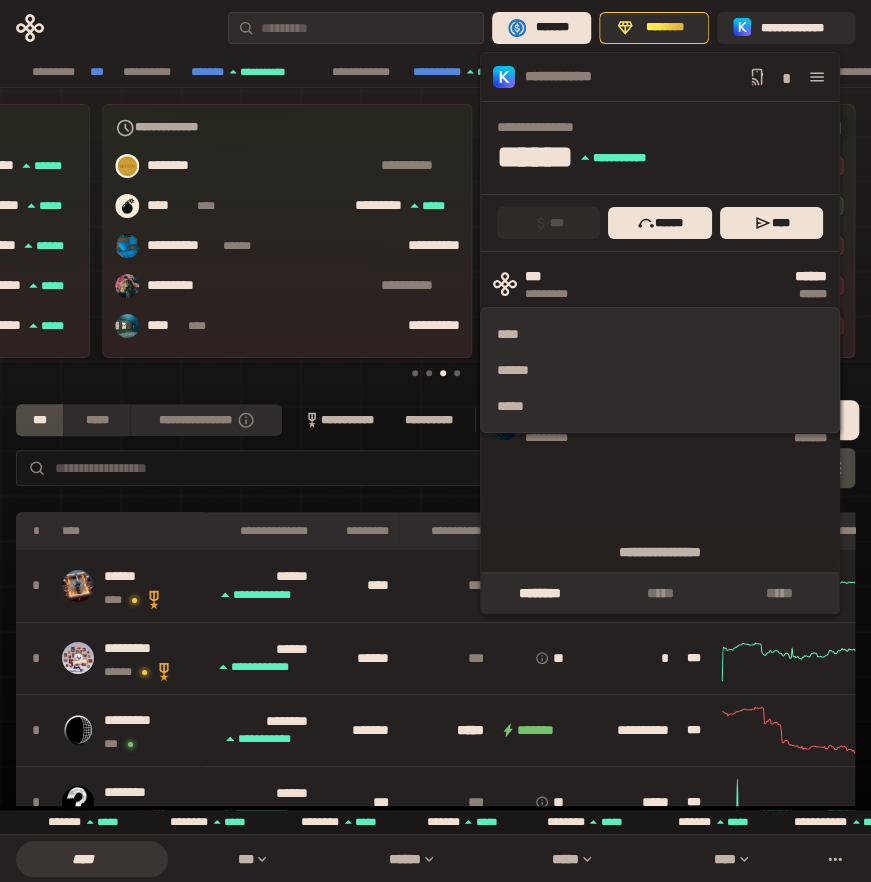 click on "**********" at bounding box center [666, 127] 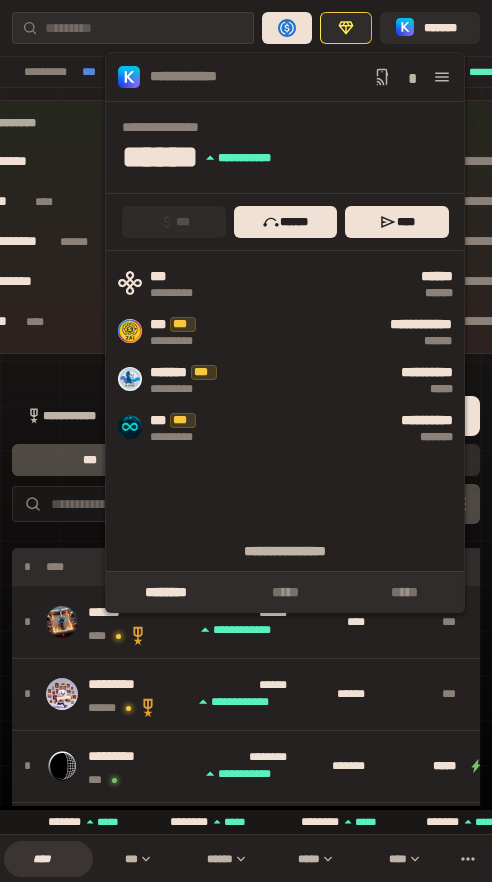 scroll, scrollTop: 0, scrollLeft: 714, axis: horizontal 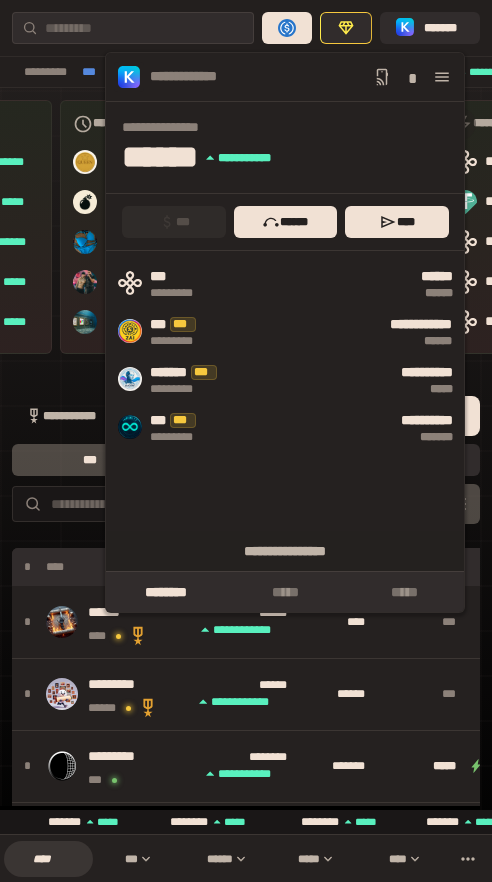 click on "**********" at bounding box center (246, 28) 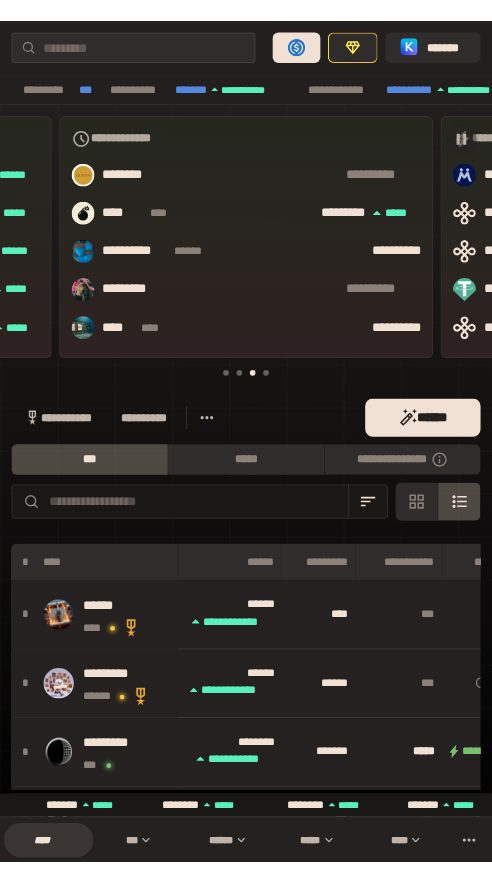 scroll, scrollTop: 0, scrollLeft: 714, axis: horizontal 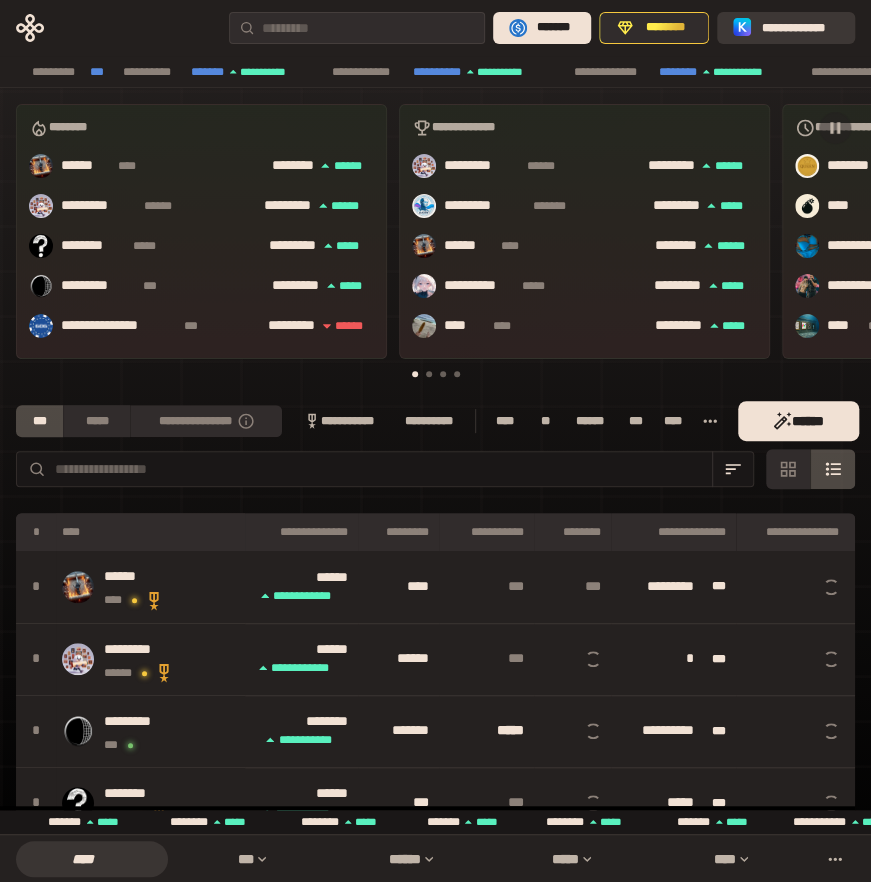 click on "**********" at bounding box center (800, 28) 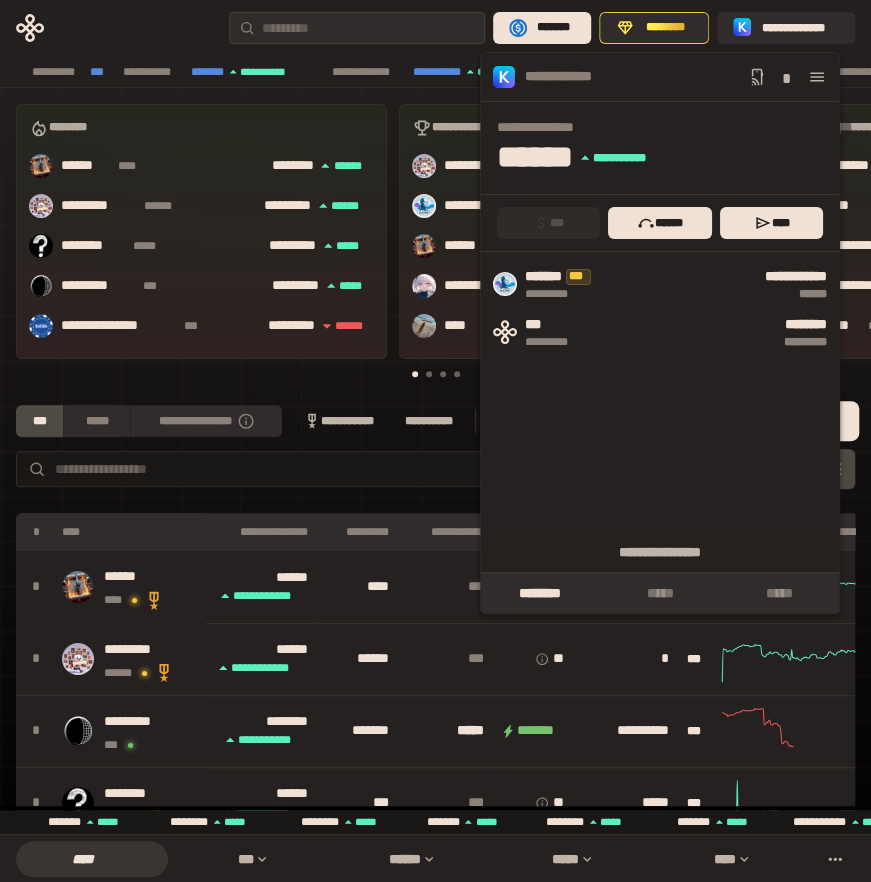 click 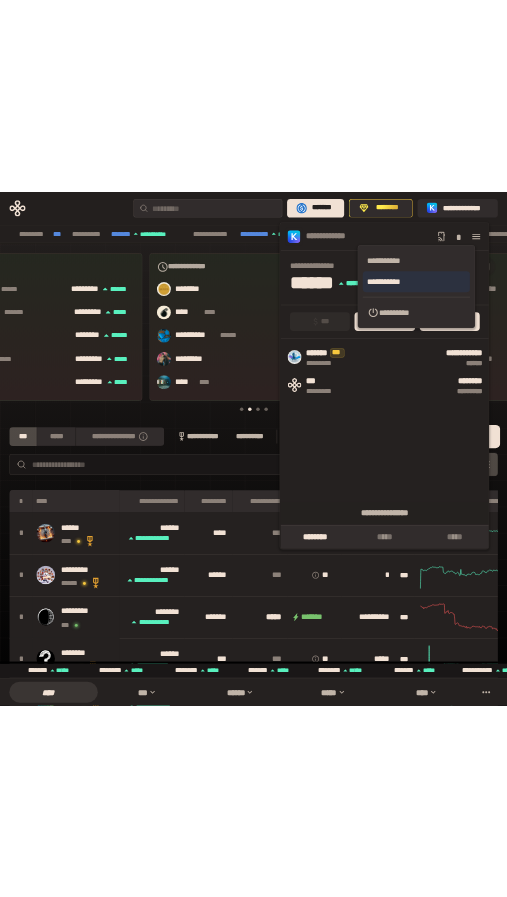 scroll, scrollTop: 0, scrollLeft: 531, axis: horizontal 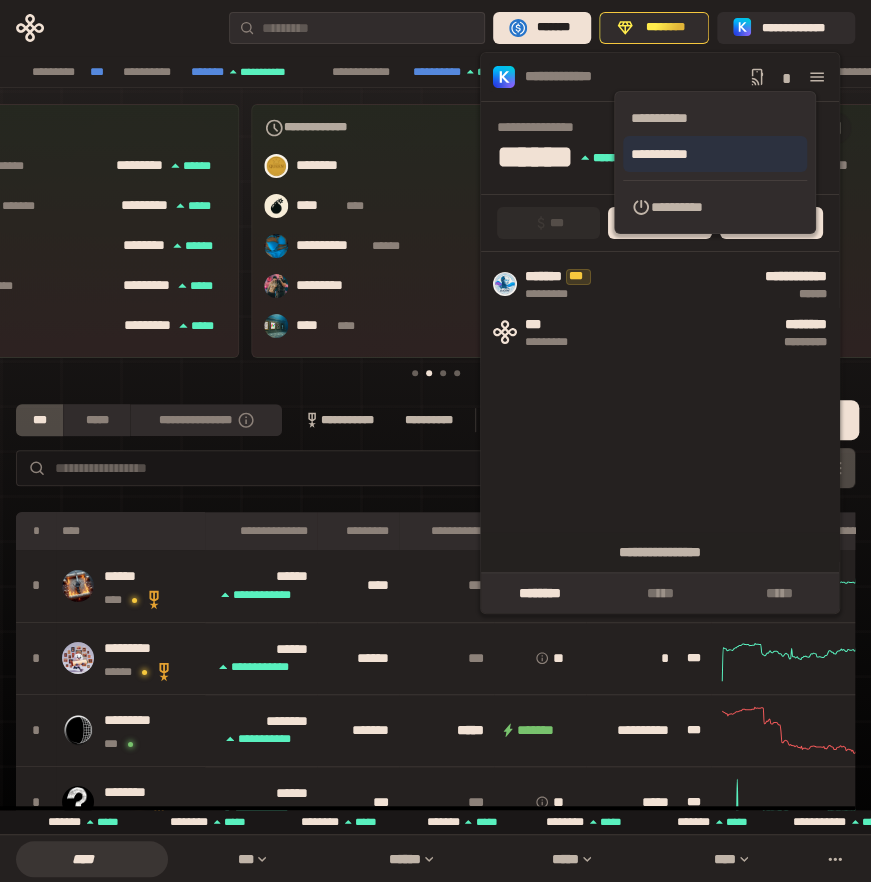 click on "**********" at bounding box center [715, 154] 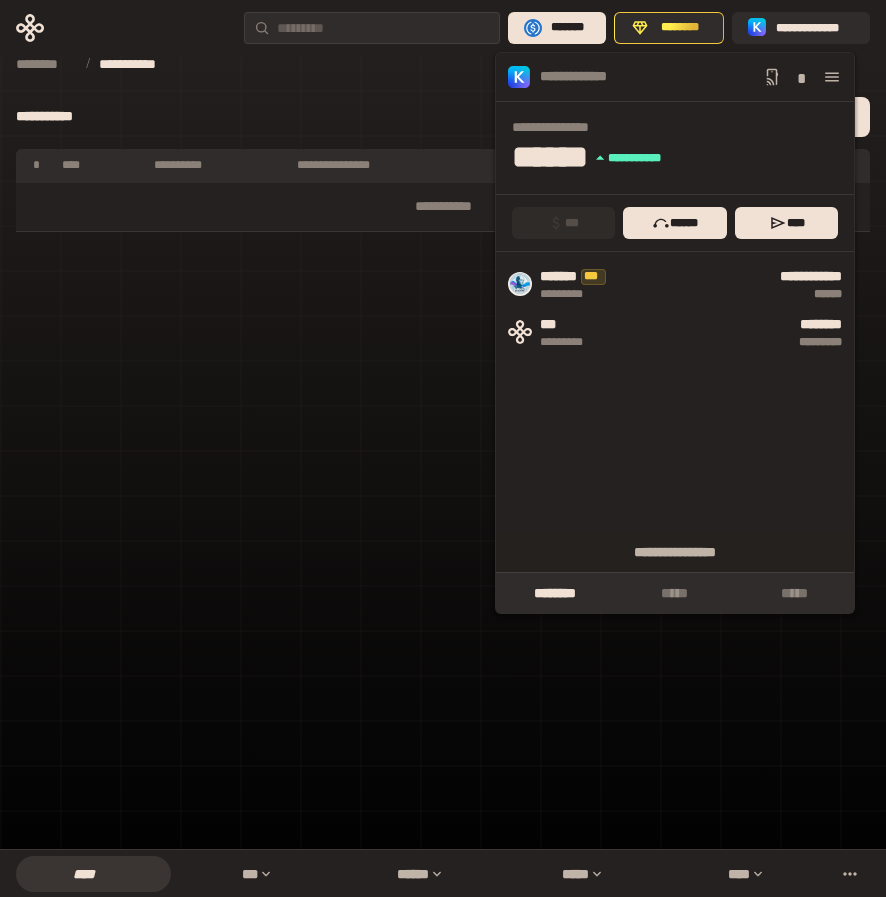 click on "**********" at bounding box center [443, 424] 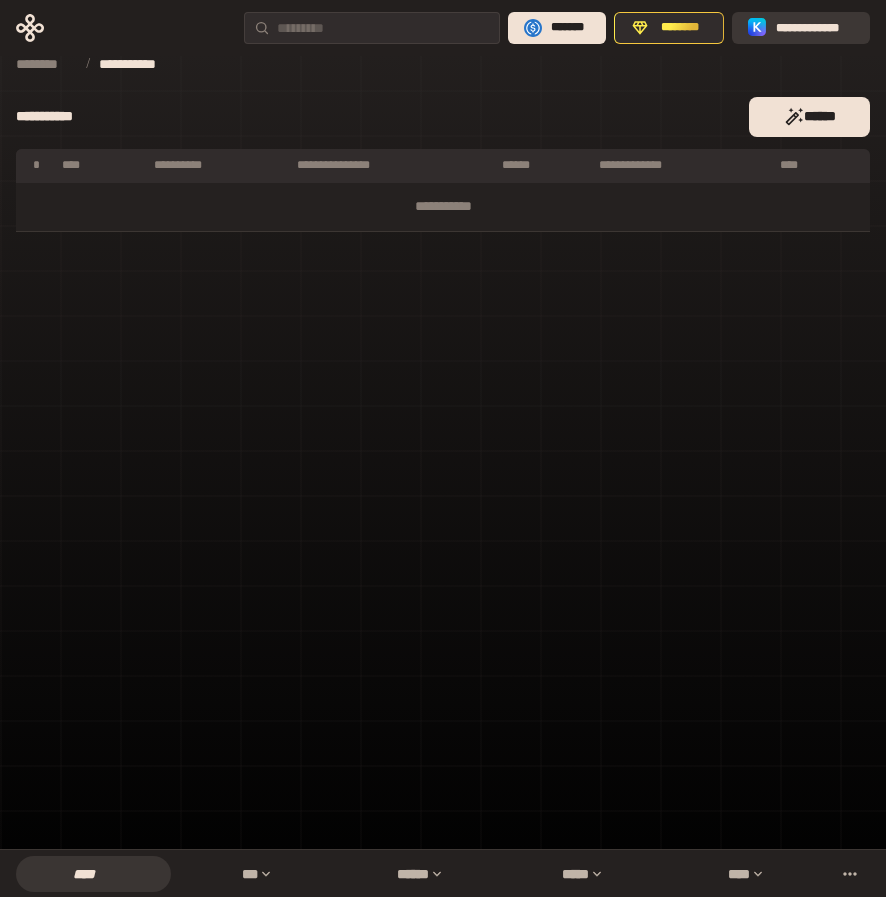 click on "**********" at bounding box center (801, 28) 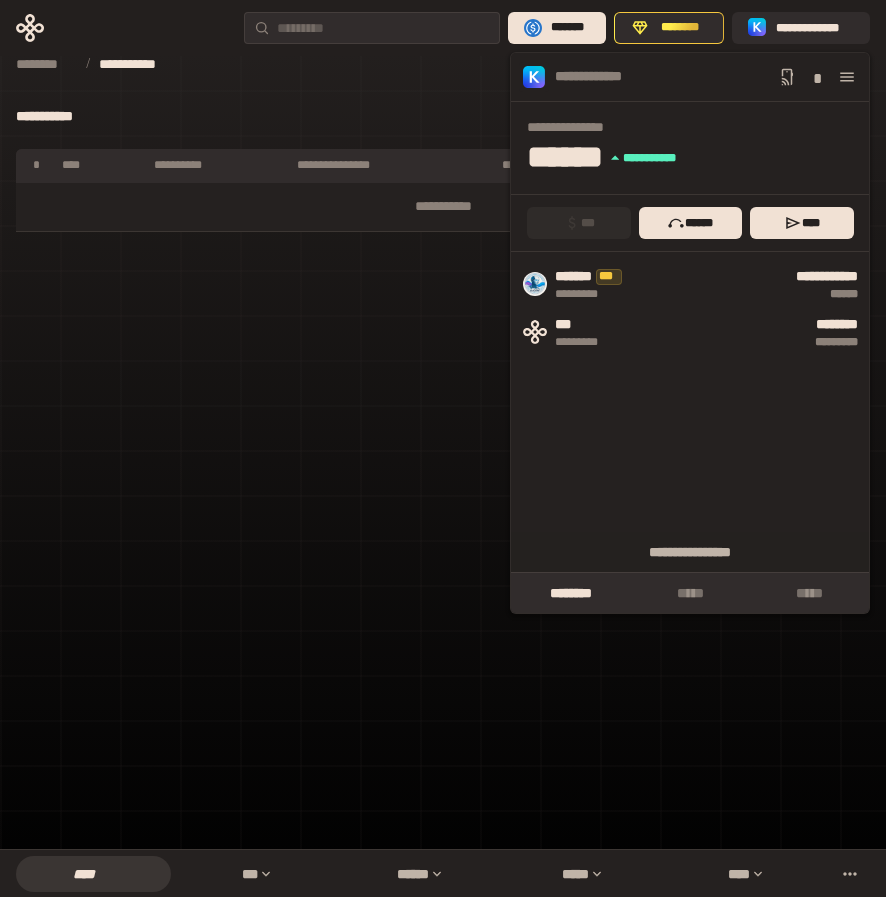 click 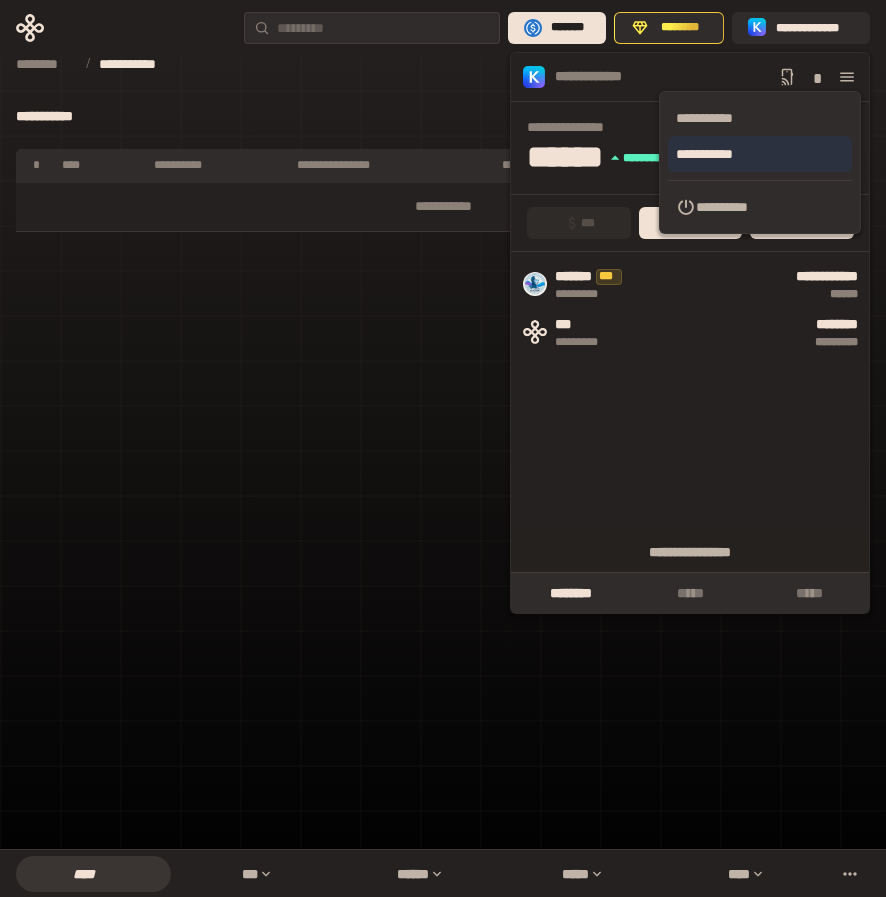click on "**********" at bounding box center (760, 154) 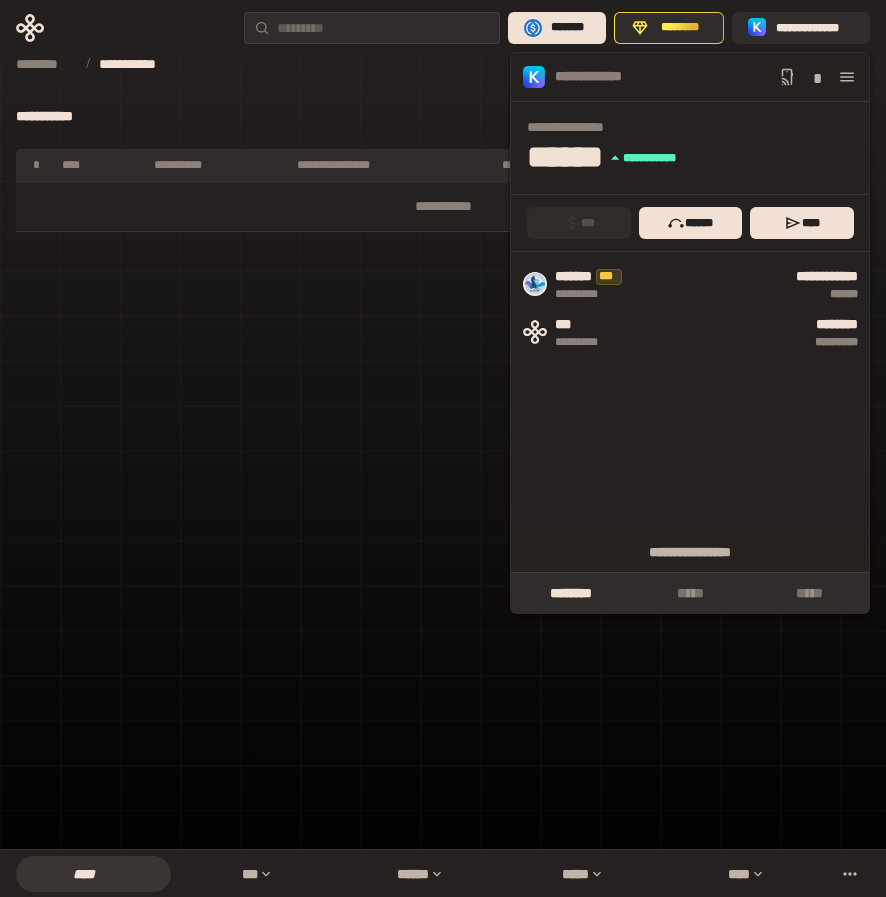 click on "**********" at bounding box center [443, 424] 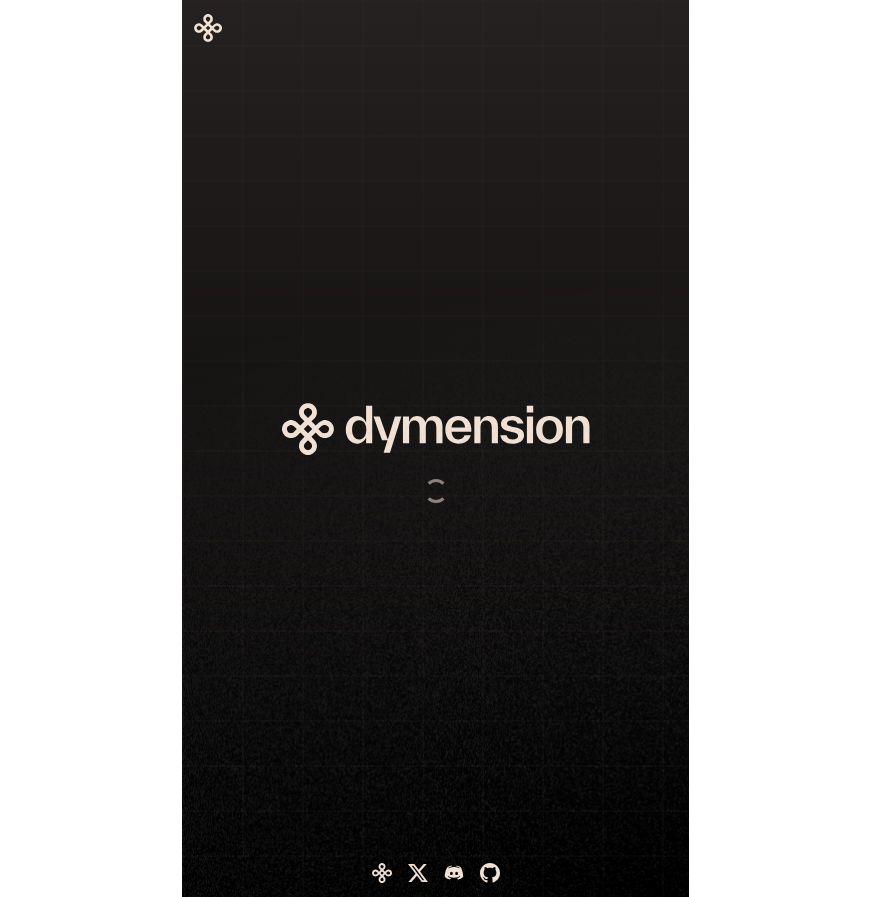 scroll, scrollTop: 0, scrollLeft: 0, axis: both 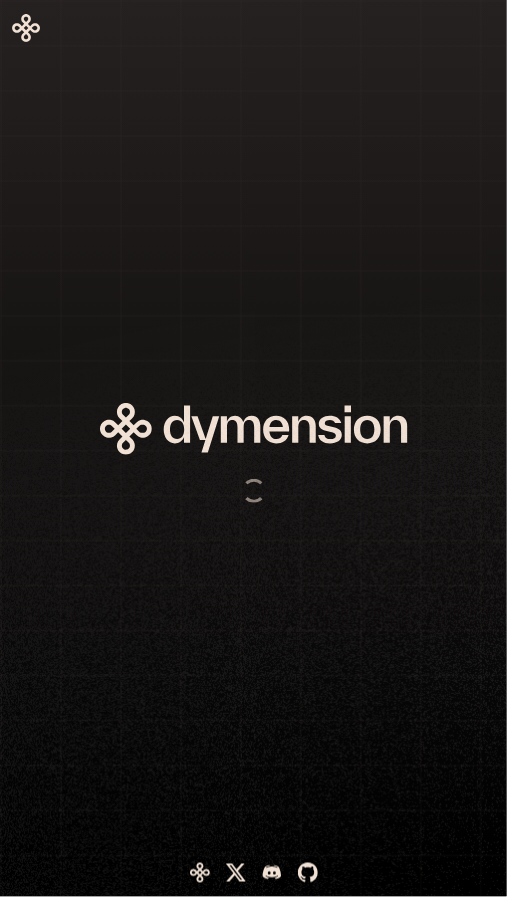 click at bounding box center (798, 448) 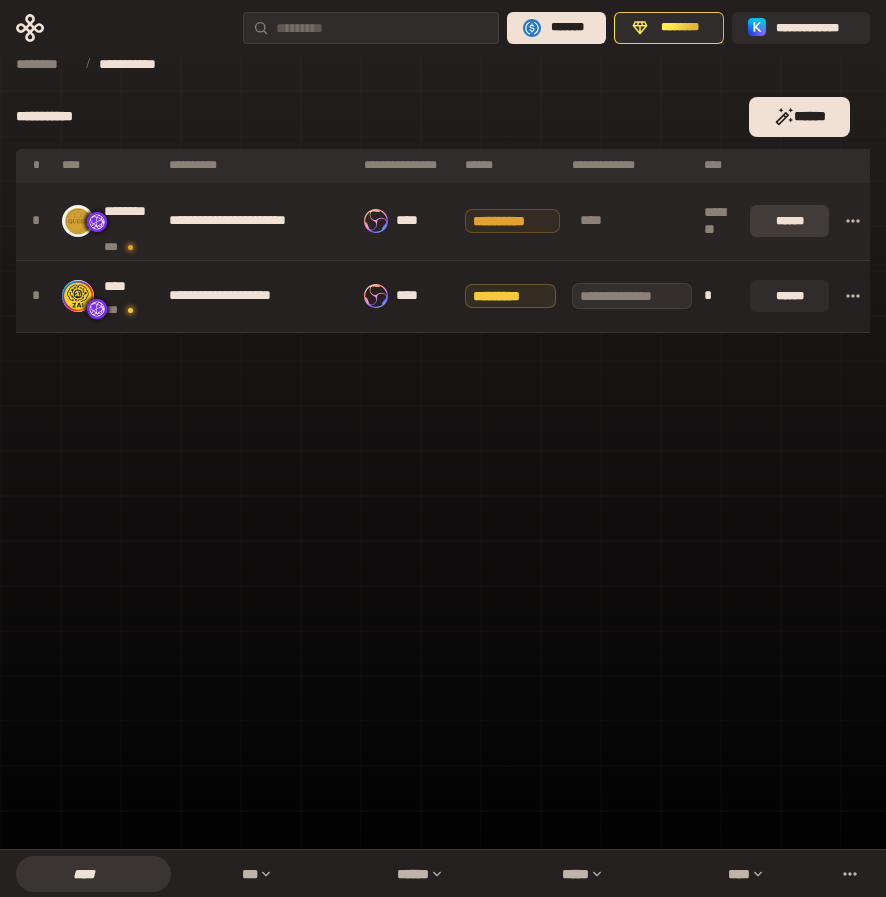 click on "******" at bounding box center [789, 221] 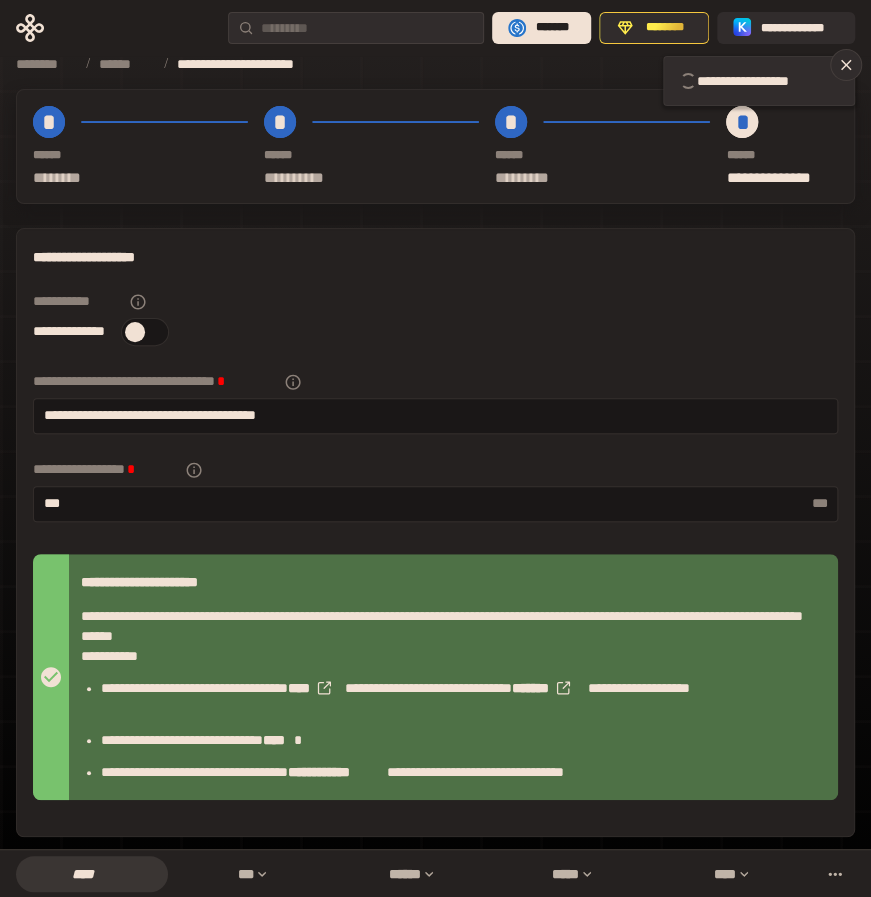 click on "**********" at bounding box center [782, 147] 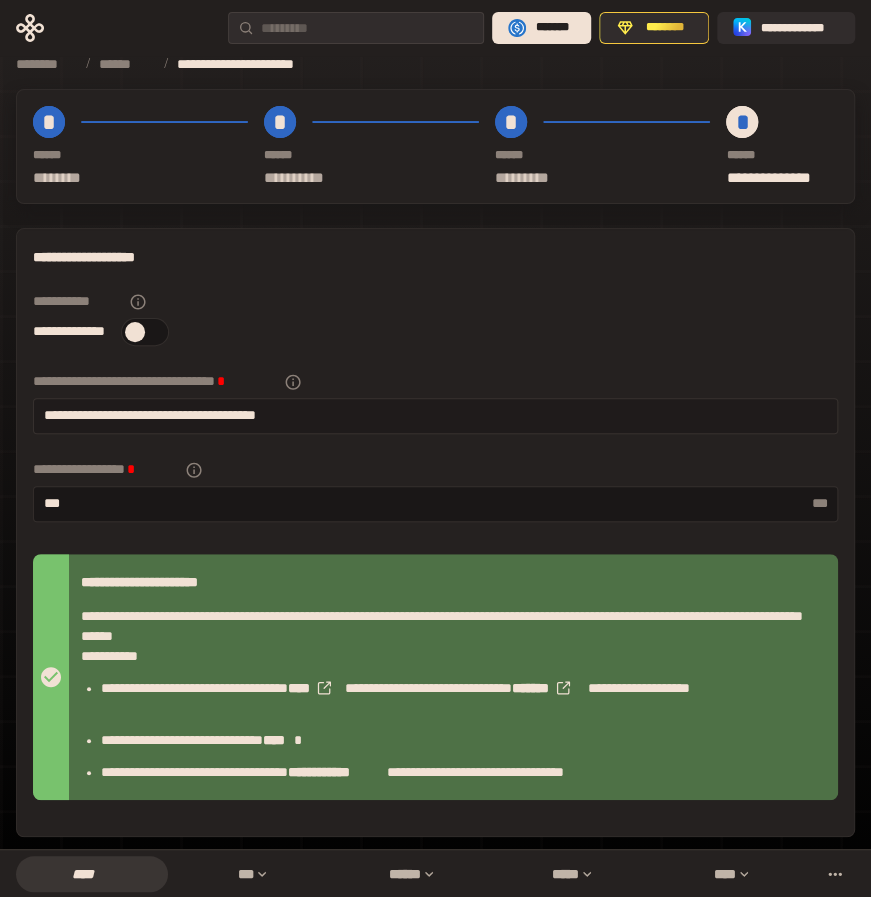 click on "**********" at bounding box center [435, 415] 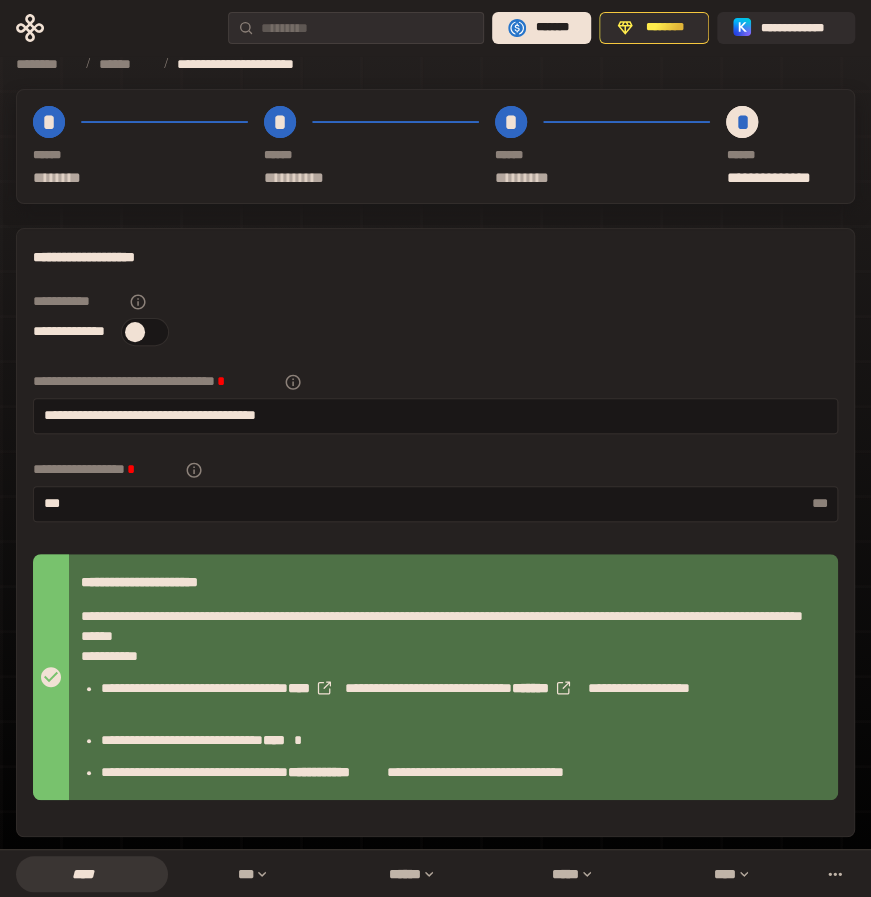 type on "**********" 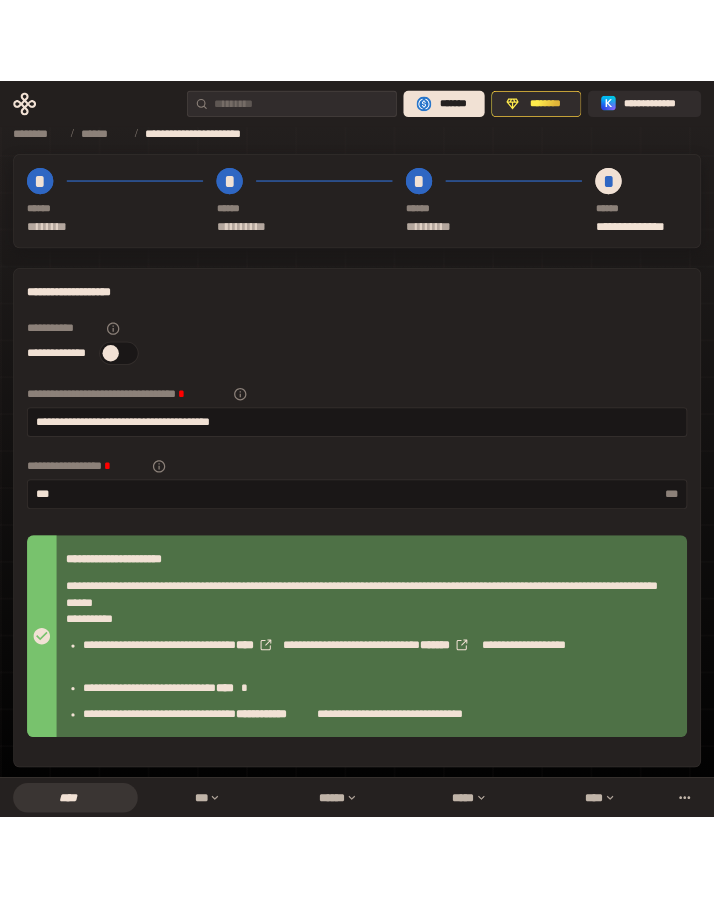 scroll, scrollTop: 253, scrollLeft: 0, axis: vertical 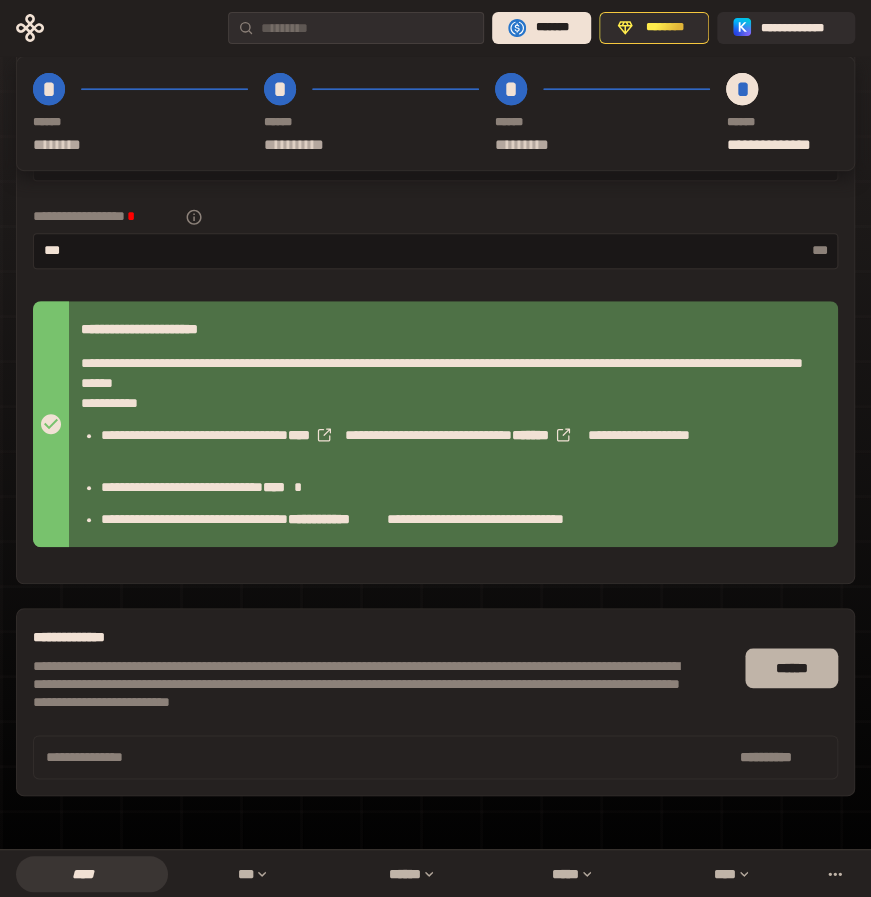 click on "******" at bounding box center [791, 668] 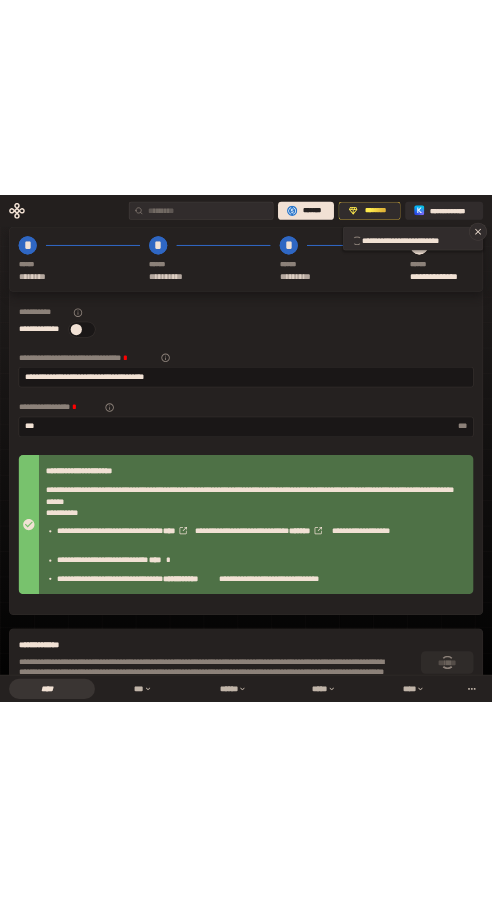 scroll, scrollTop: 0, scrollLeft: 0, axis: both 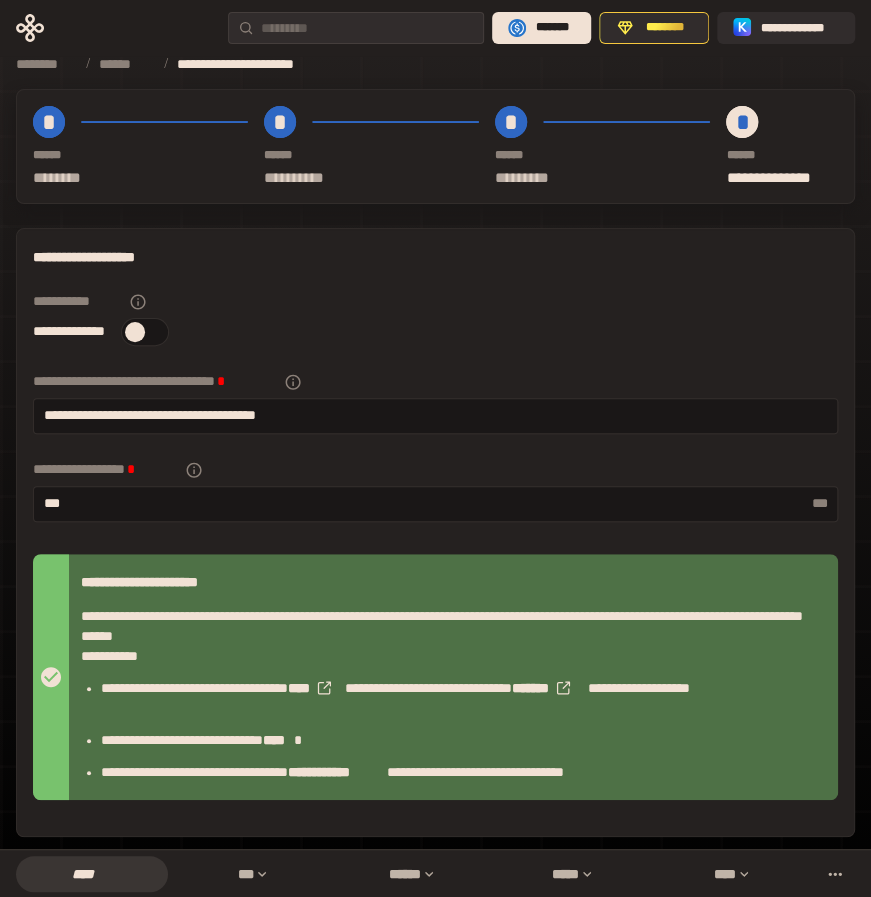 click at bounding box center (145, 332) 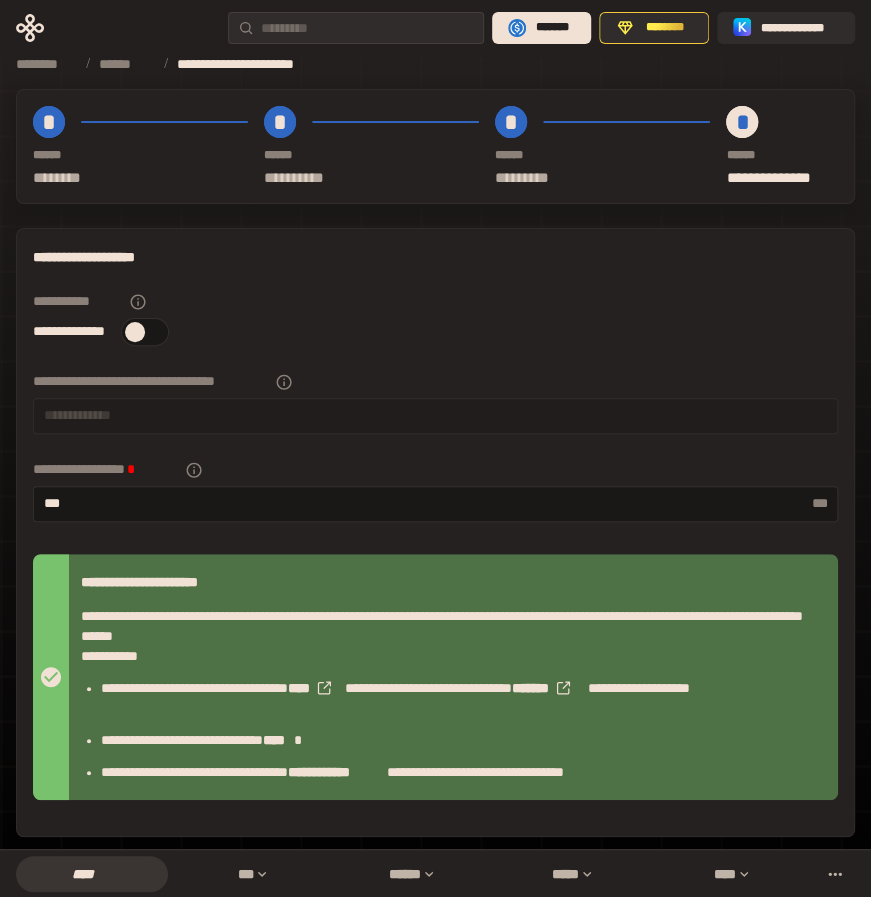 click at bounding box center (145, 332) 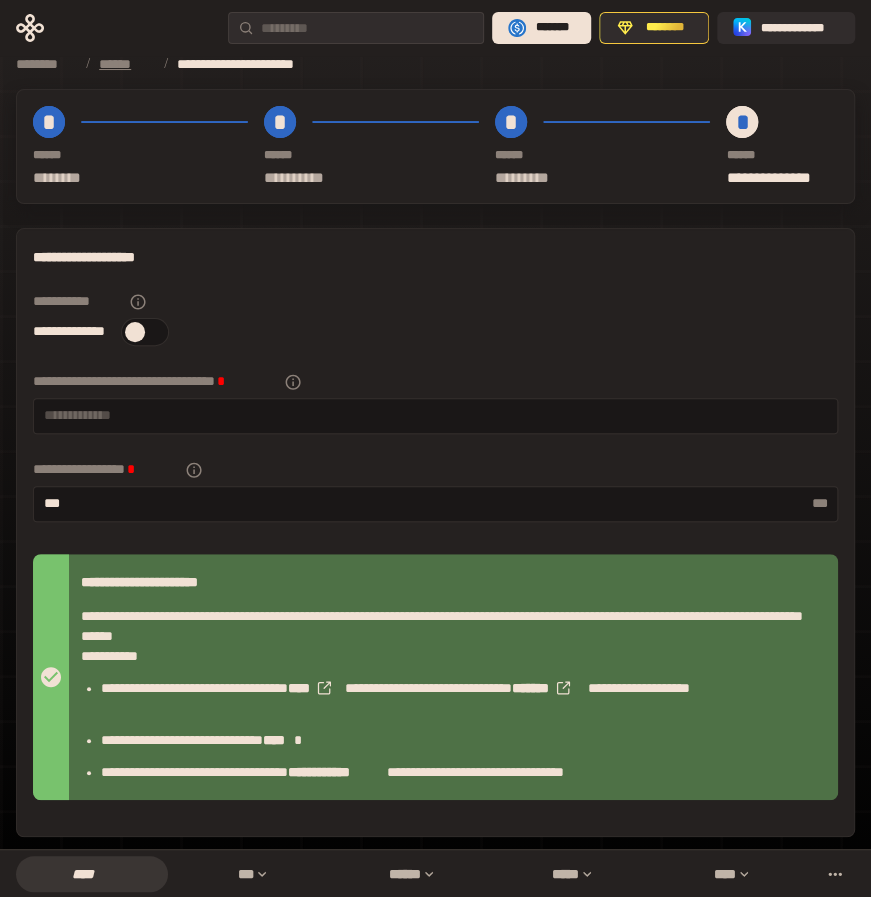 click on "******" at bounding box center (126, 64) 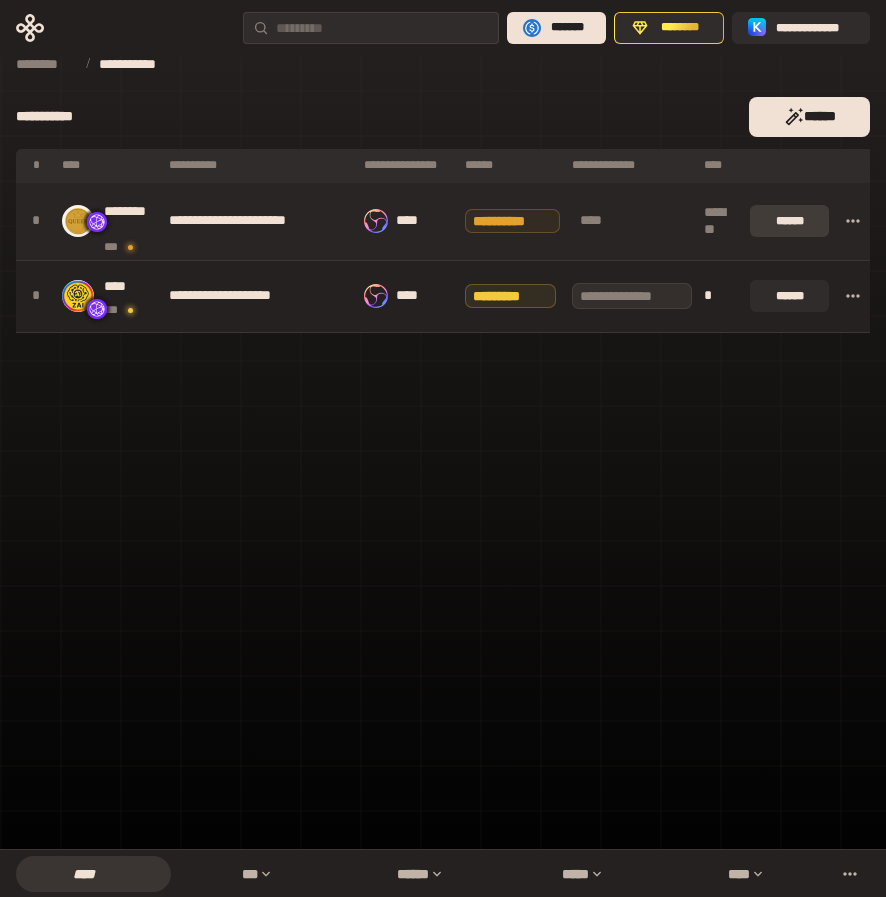 click on "******" at bounding box center [789, 221] 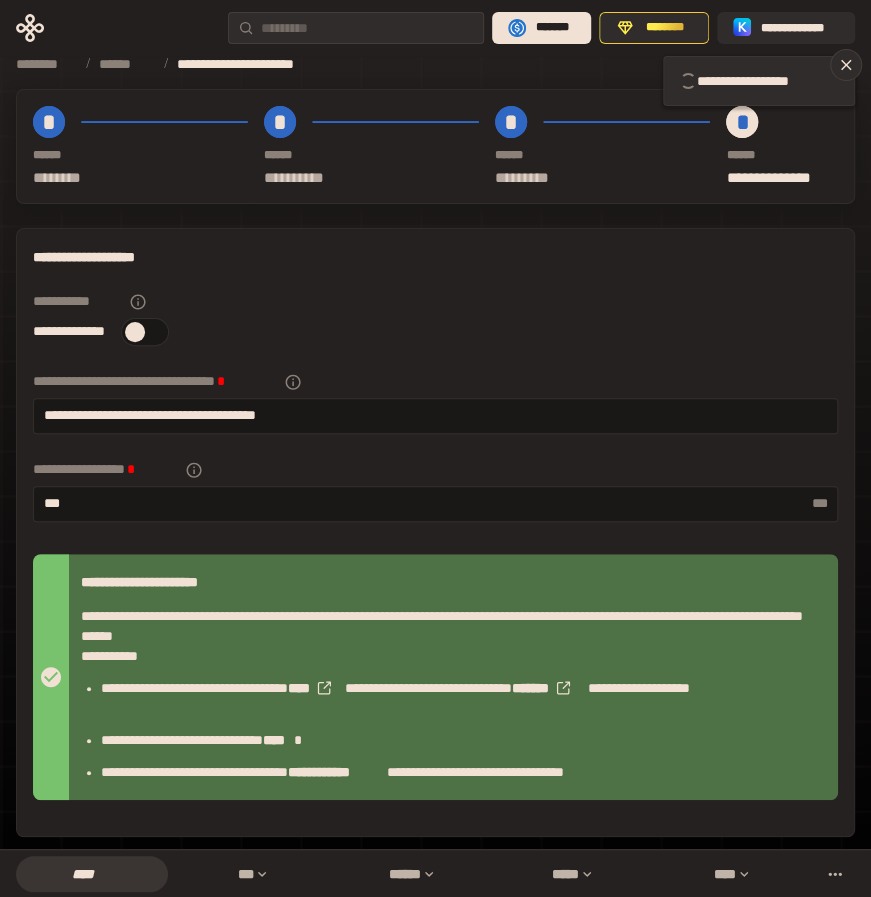 click on "**** *" at bounding box center (782, 155) 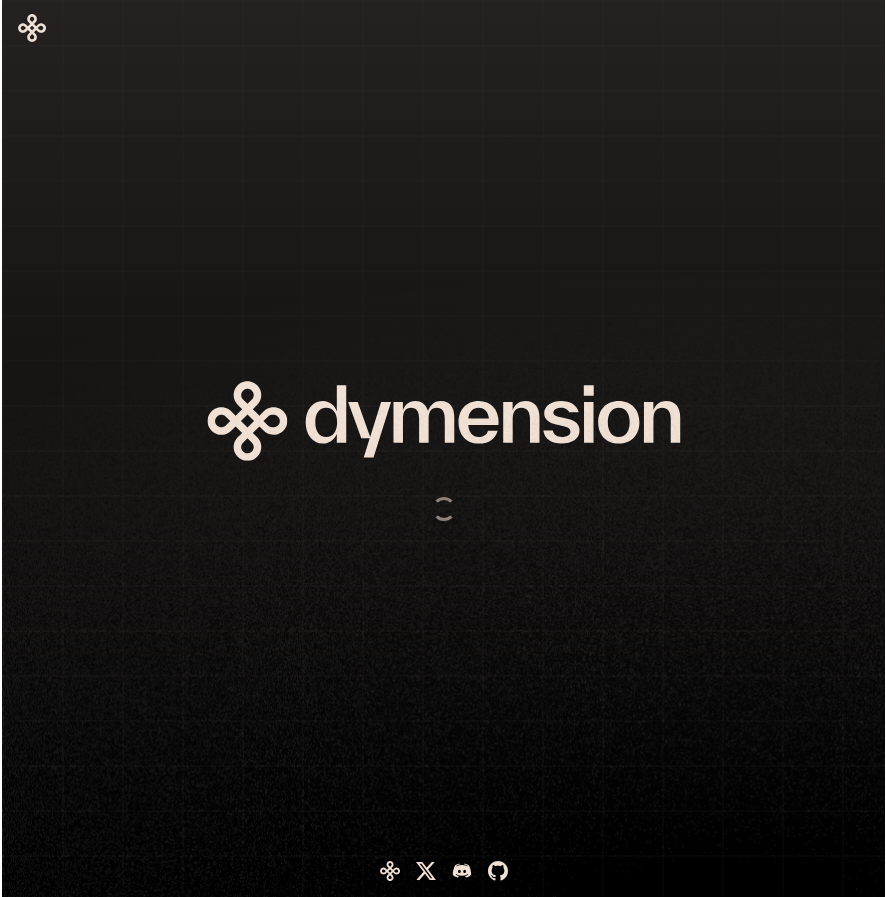 scroll, scrollTop: 0, scrollLeft: 0, axis: both 